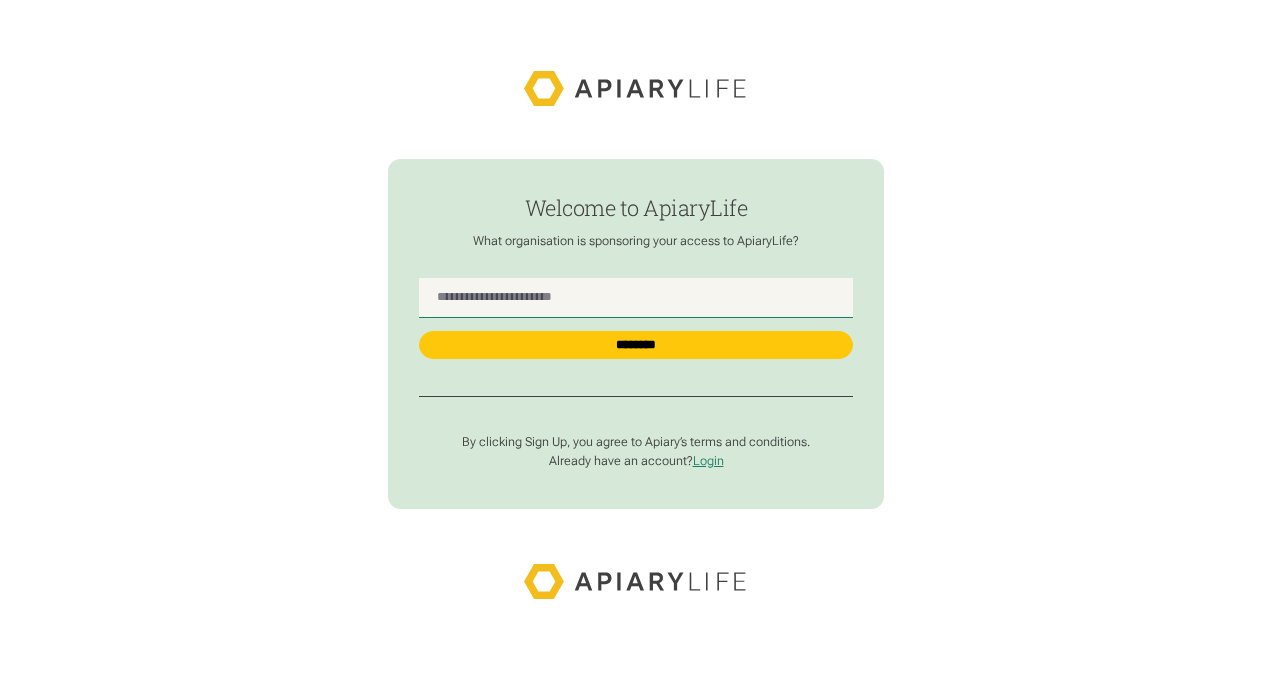 click at bounding box center (636, 298) 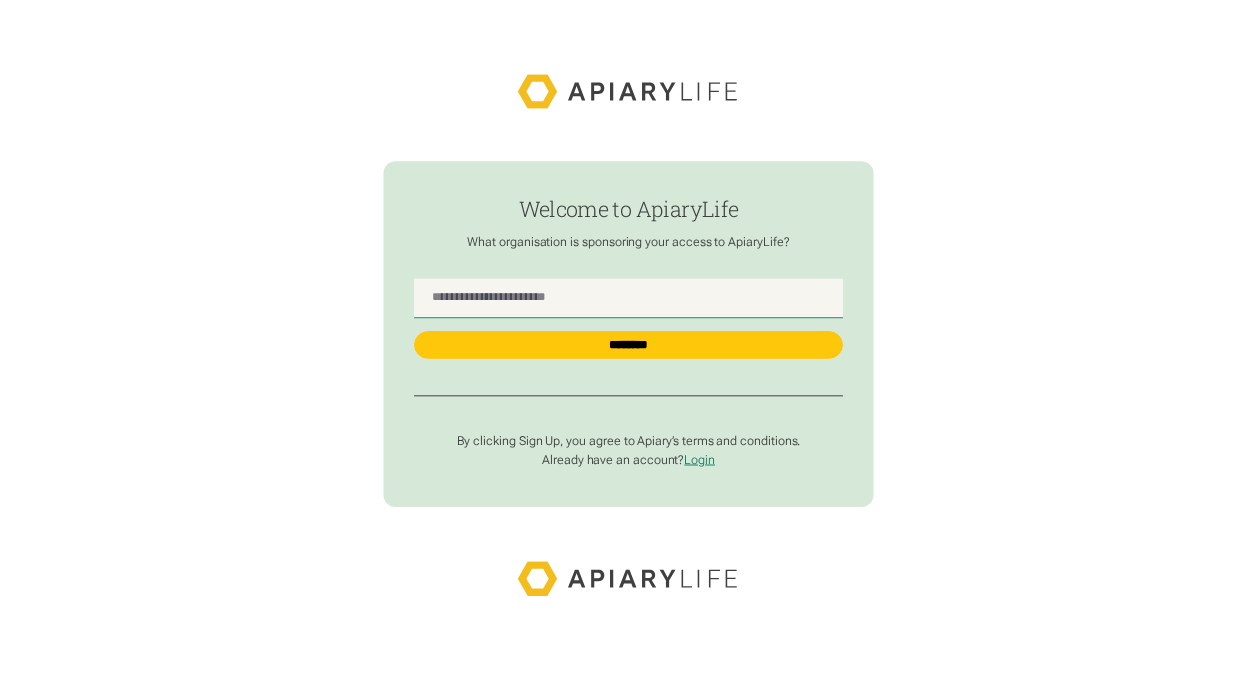 scroll, scrollTop: 0, scrollLeft: 0, axis: both 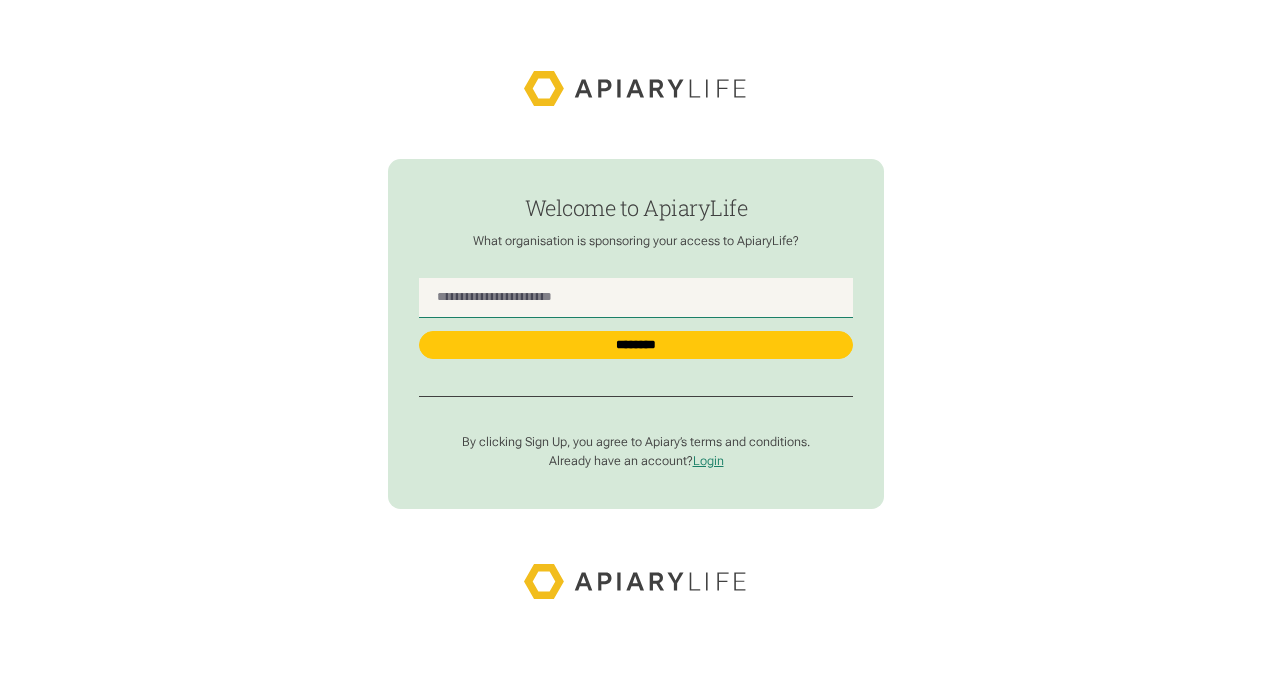 type on "******" 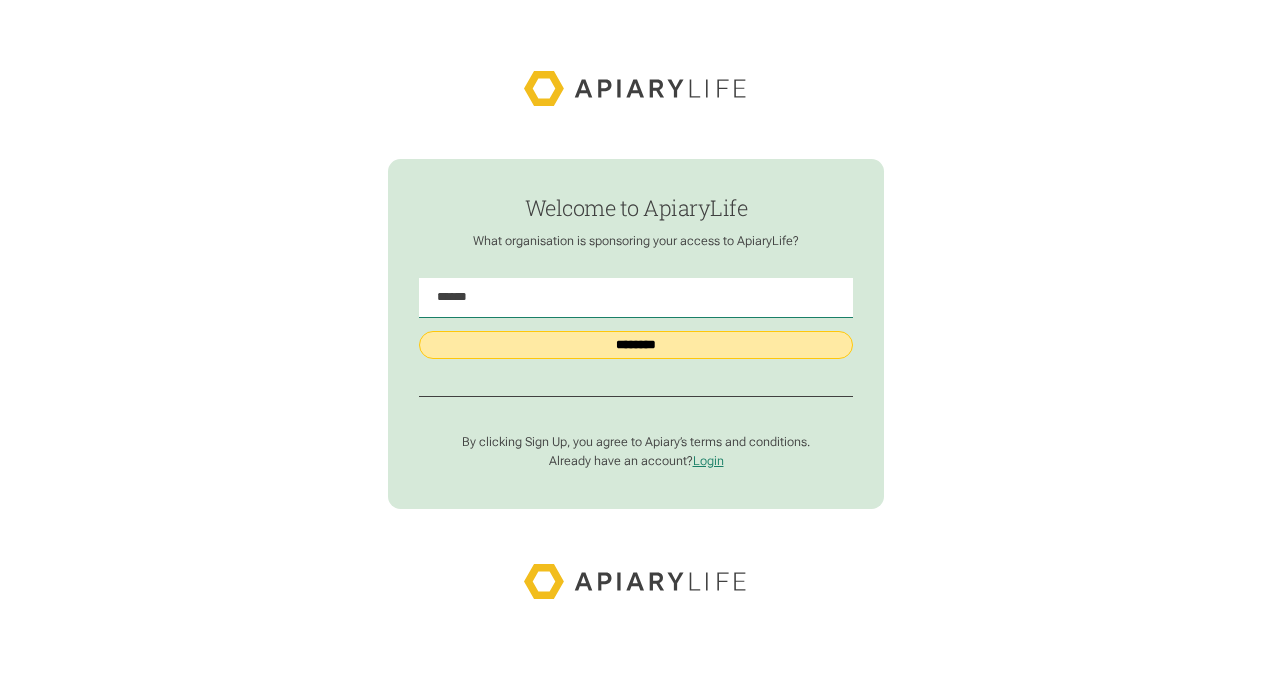 click on "********" at bounding box center [636, 345] 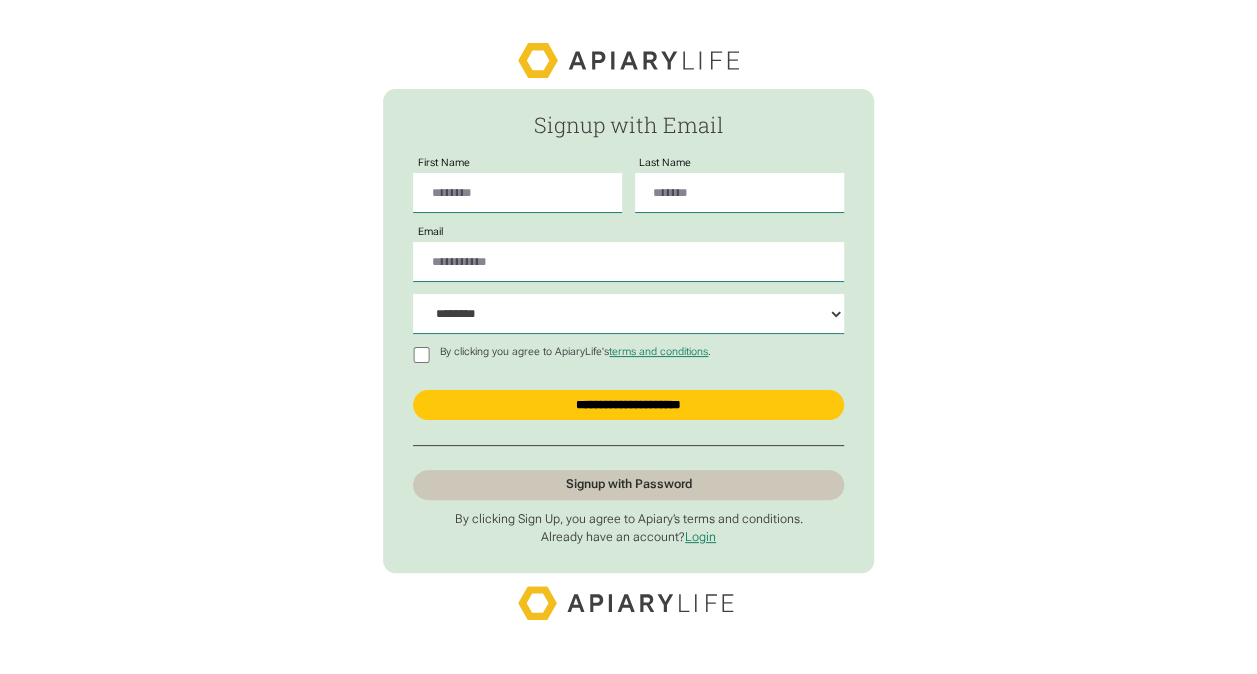 scroll, scrollTop: 11, scrollLeft: 0, axis: vertical 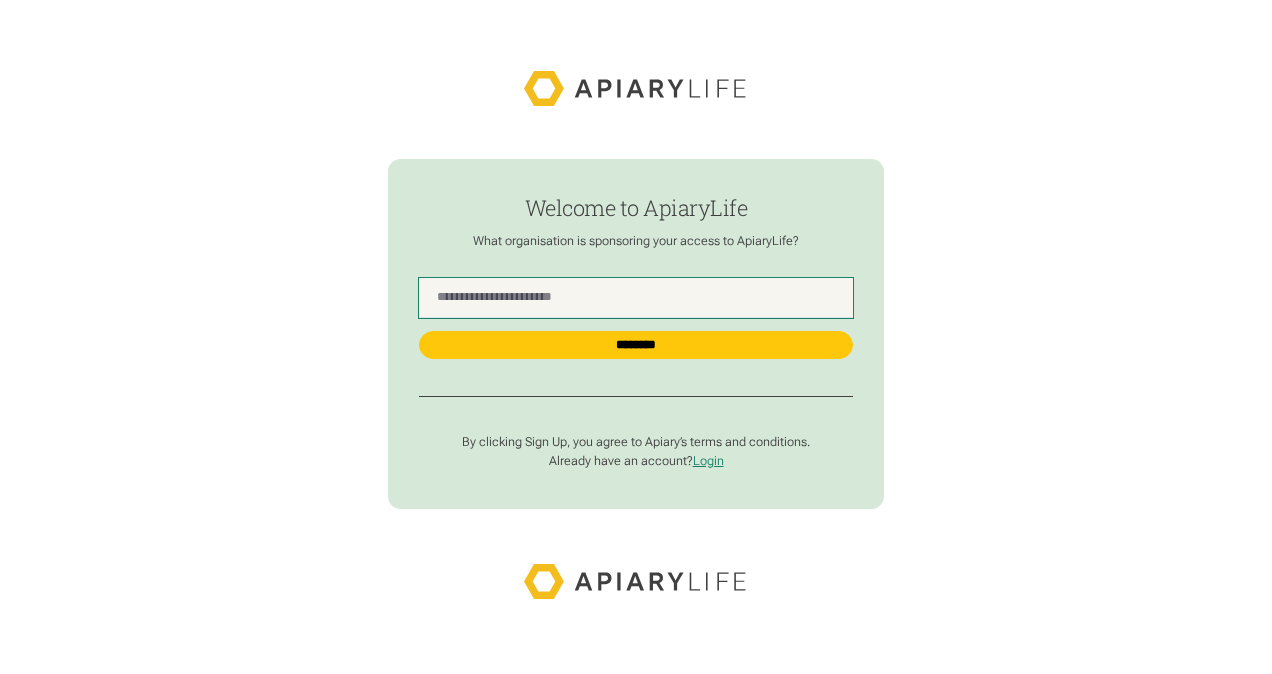 click at bounding box center [636, 298] 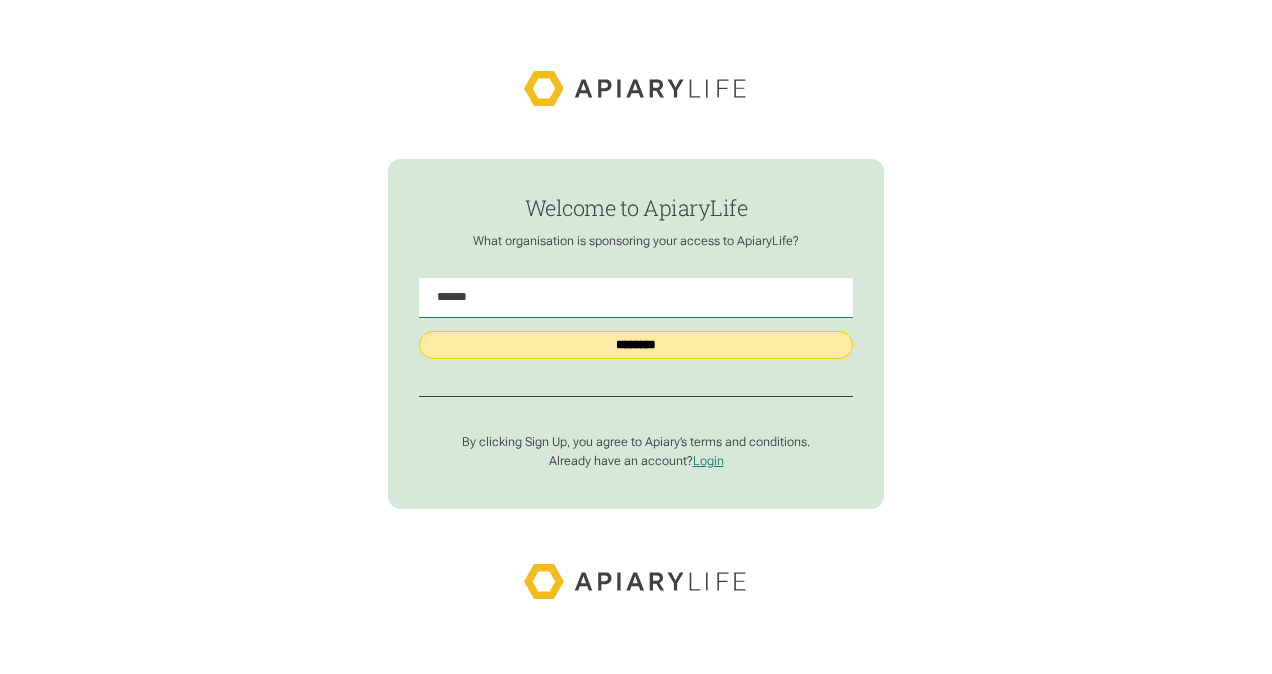 click on "********" at bounding box center [636, 345] 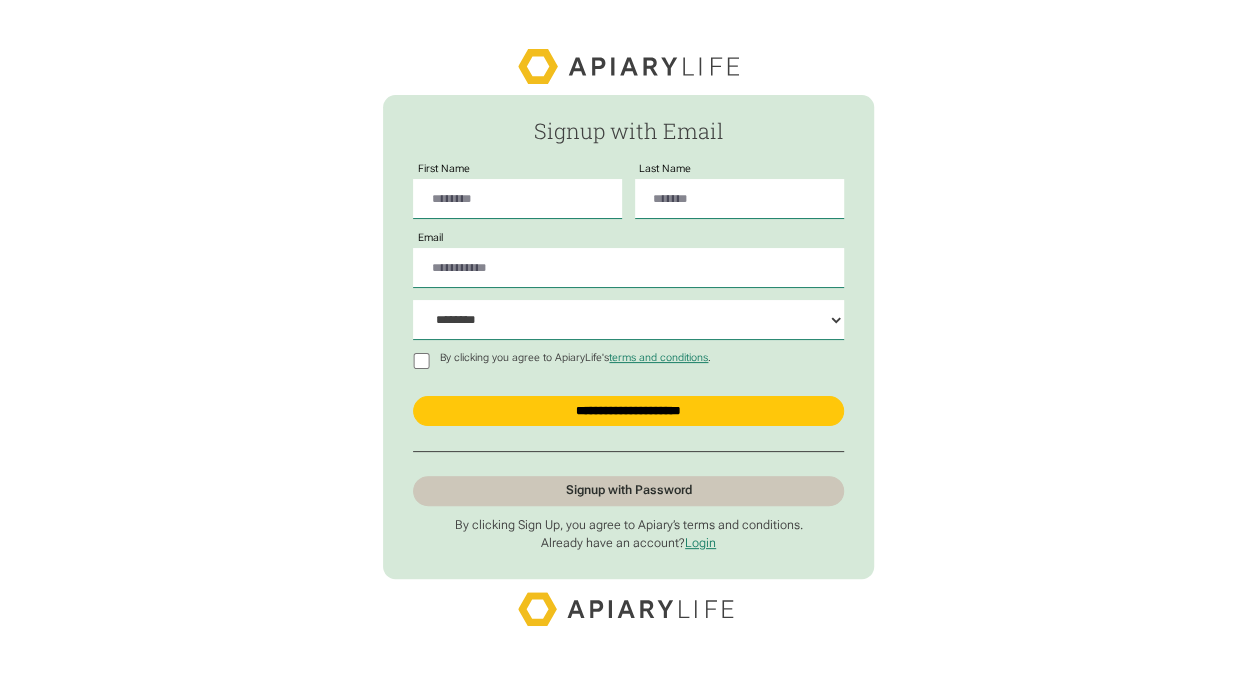 click on "Signup with Password" at bounding box center [628, 491] 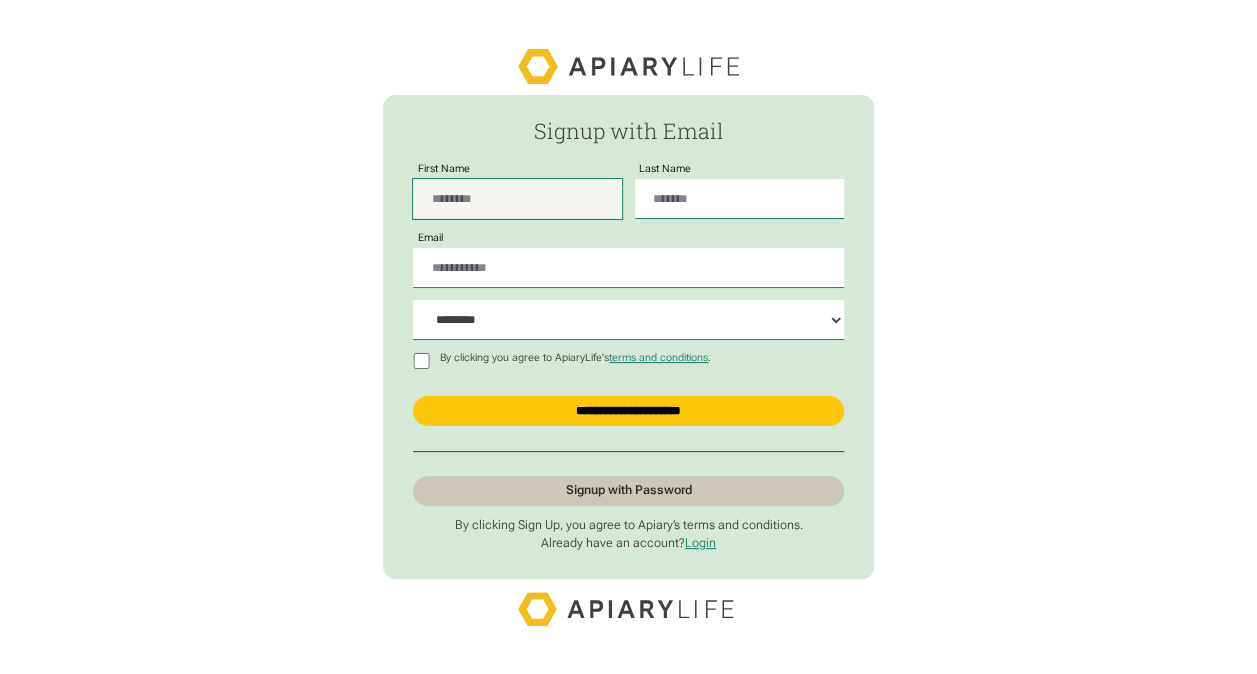 click on "First Name" at bounding box center [517, 199] 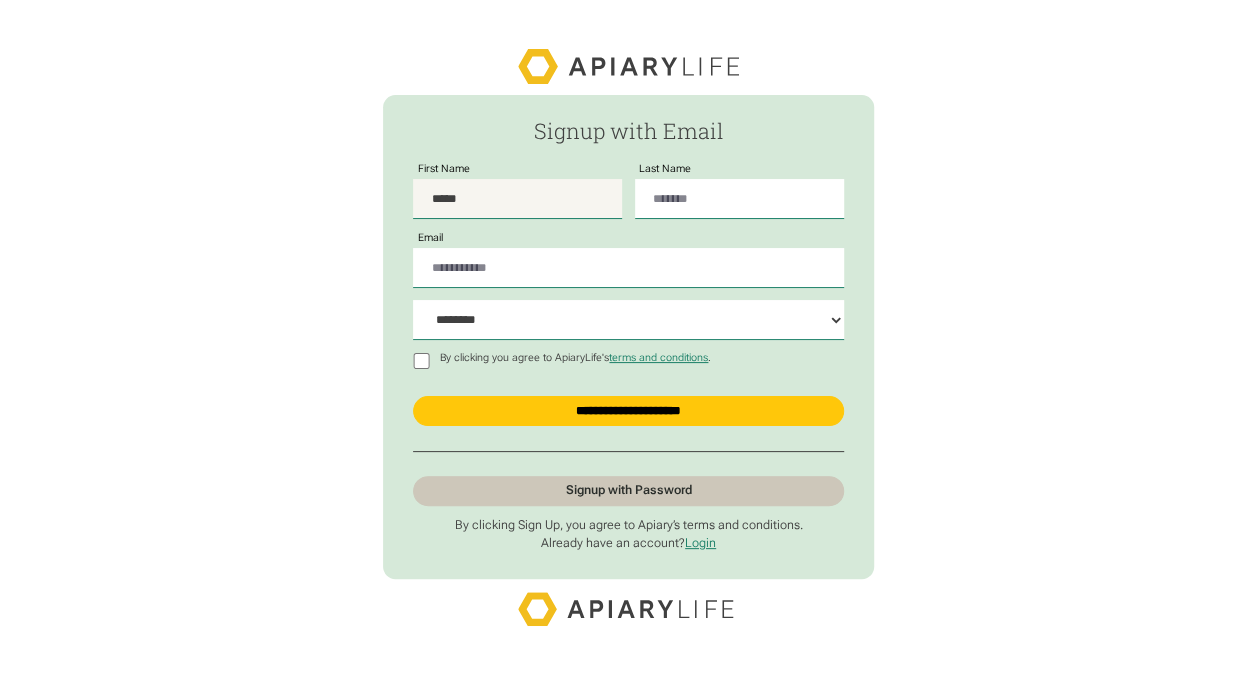 type on "********" 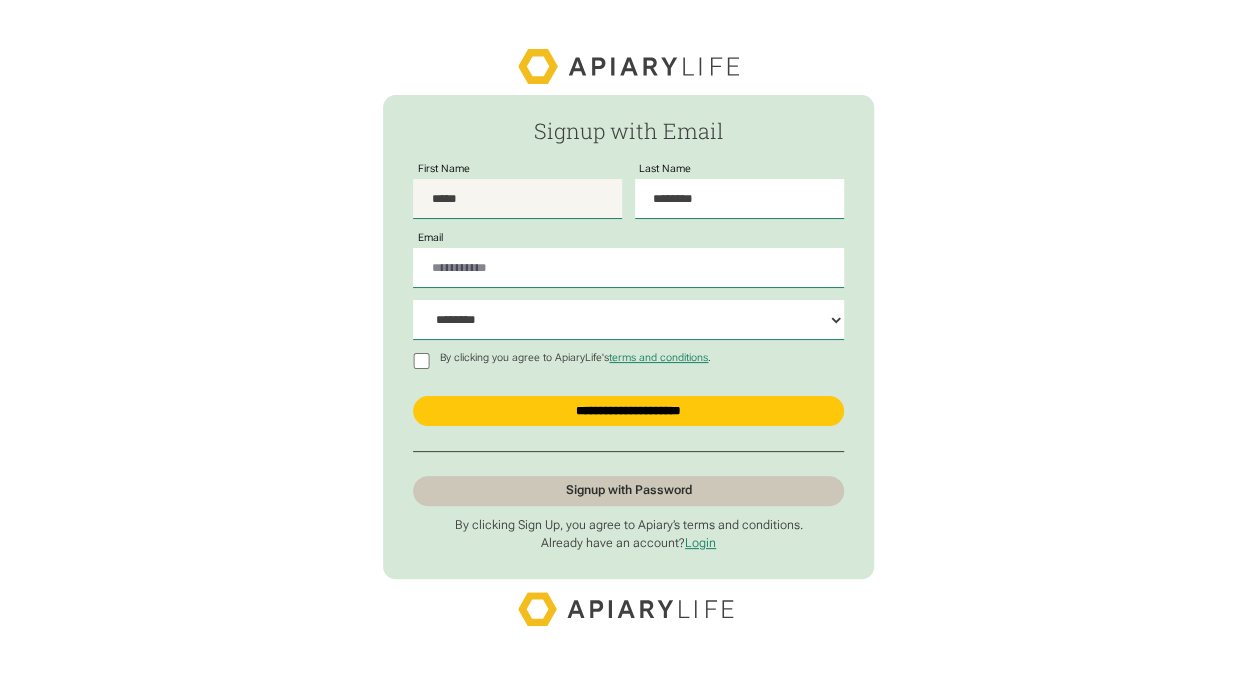 type on "**********" 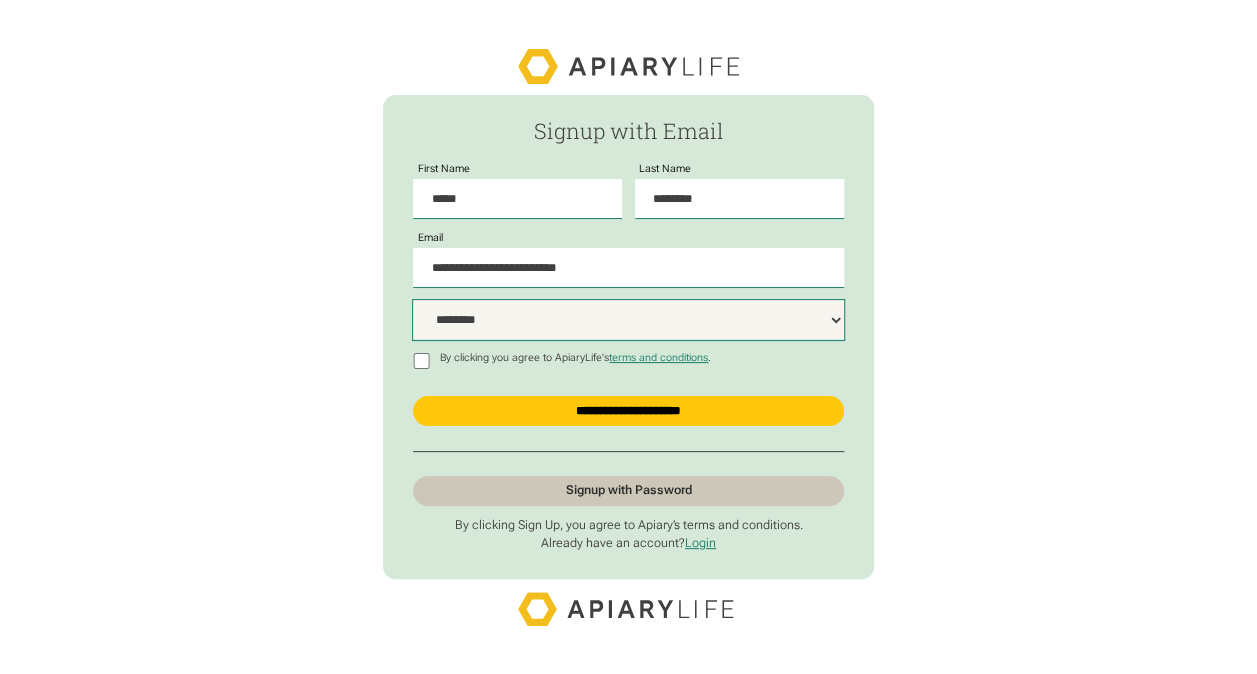 click on "**********" at bounding box center [628, 320] 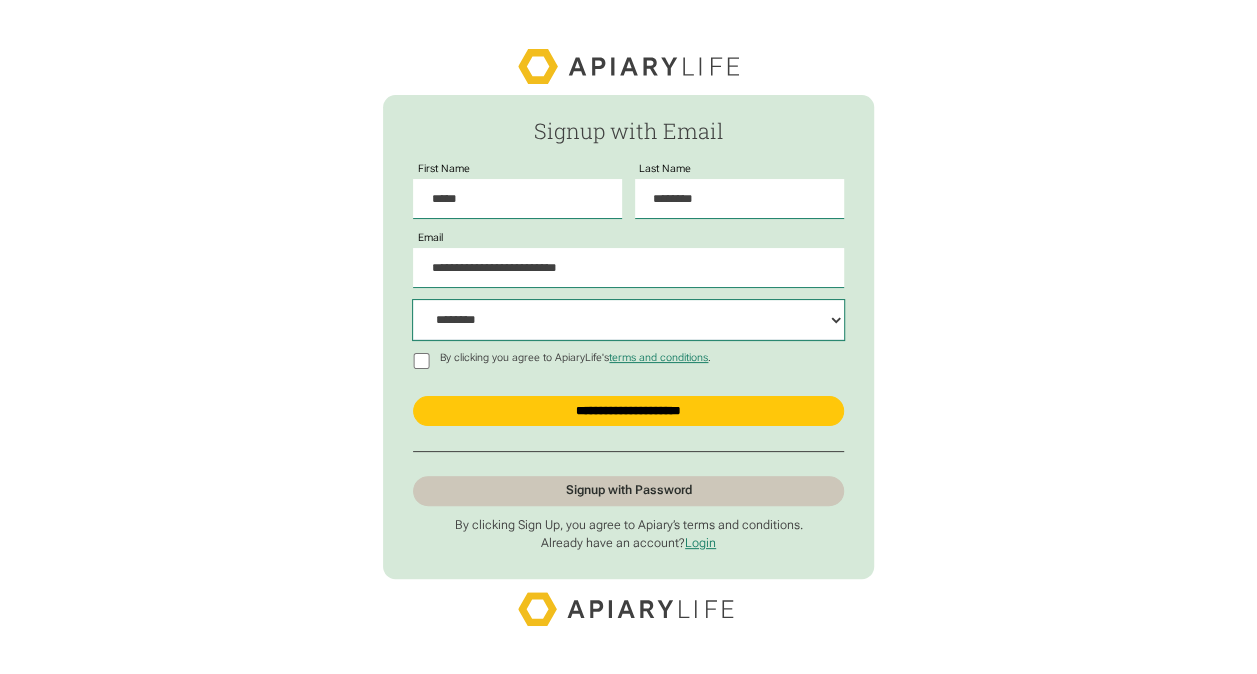 select on "***" 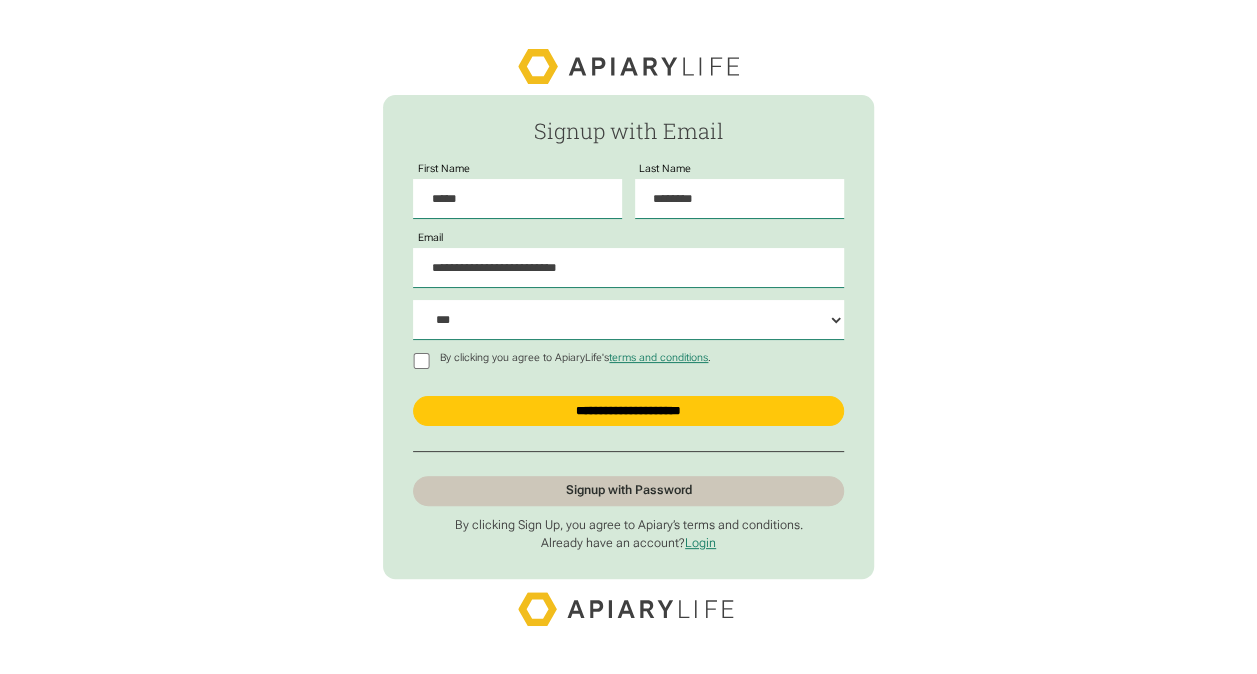 click on "**********" at bounding box center [629, 335] 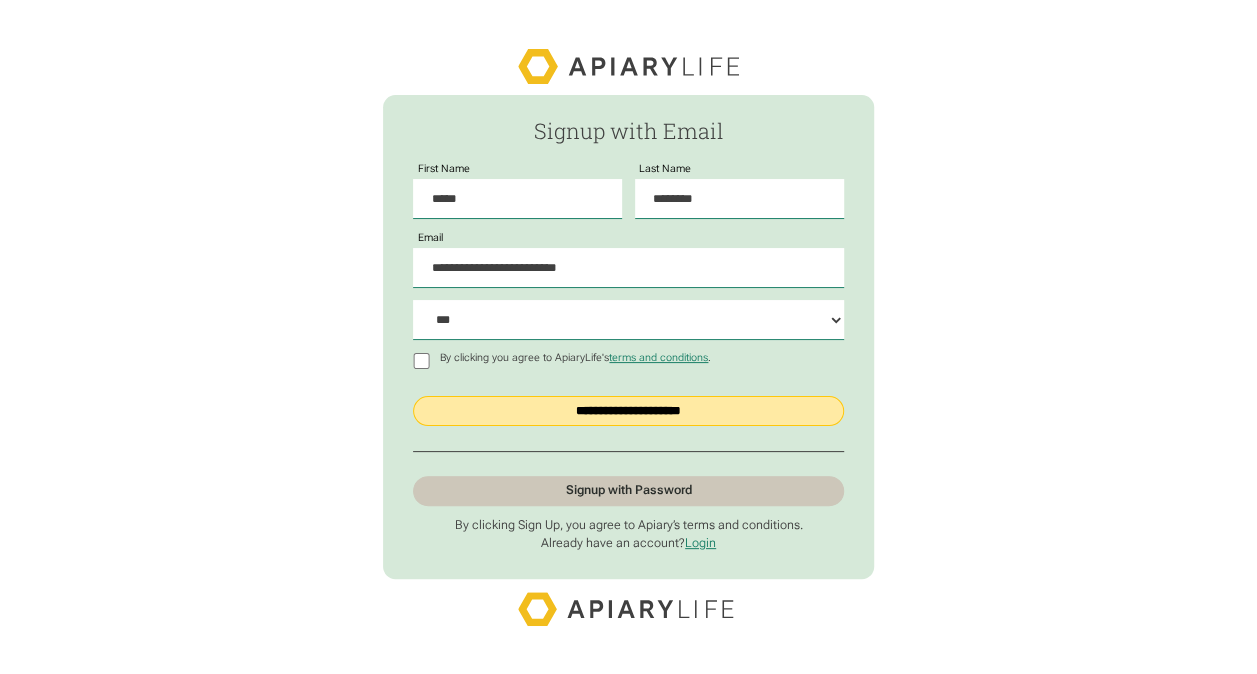 click on "**********" at bounding box center [628, 411] 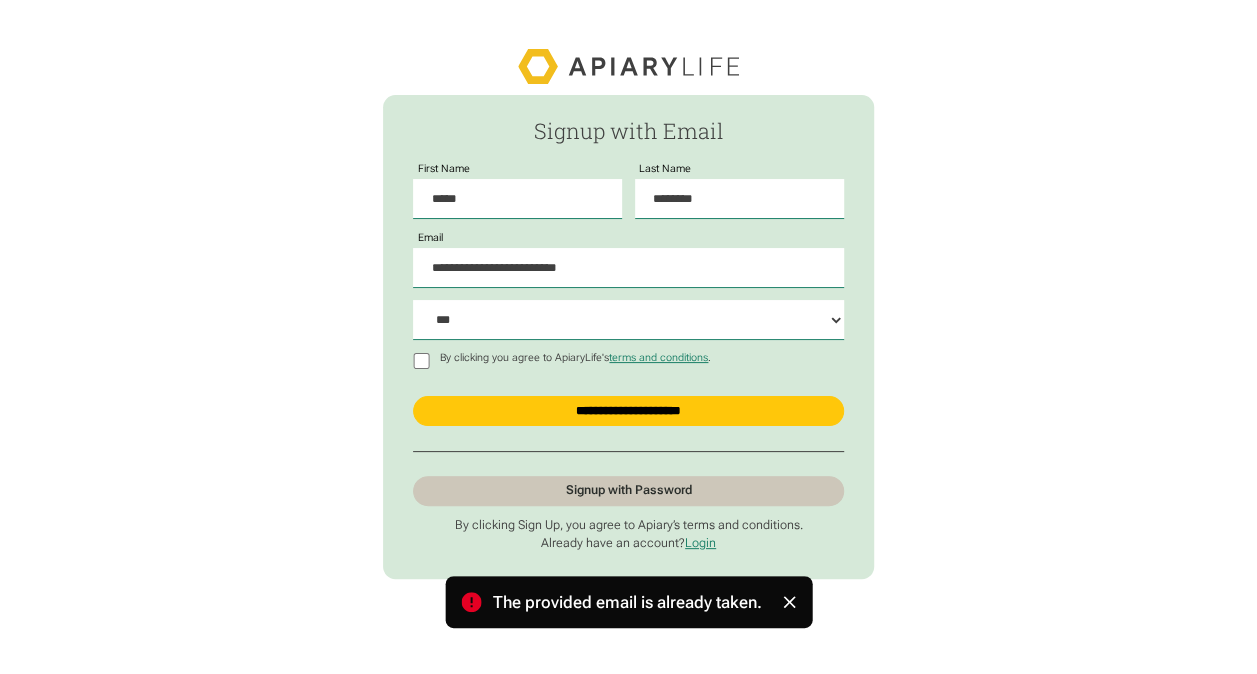 click 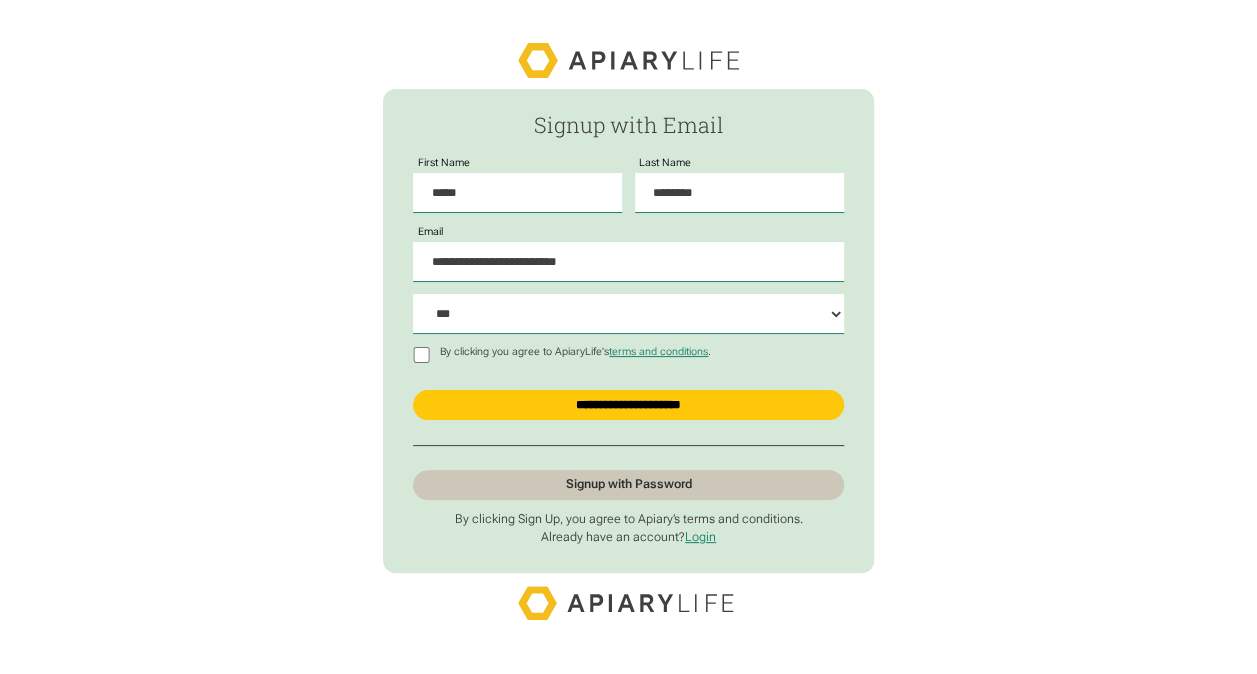 scroll, scrollTop: 11, scrollLeft: 0, axis: vertical 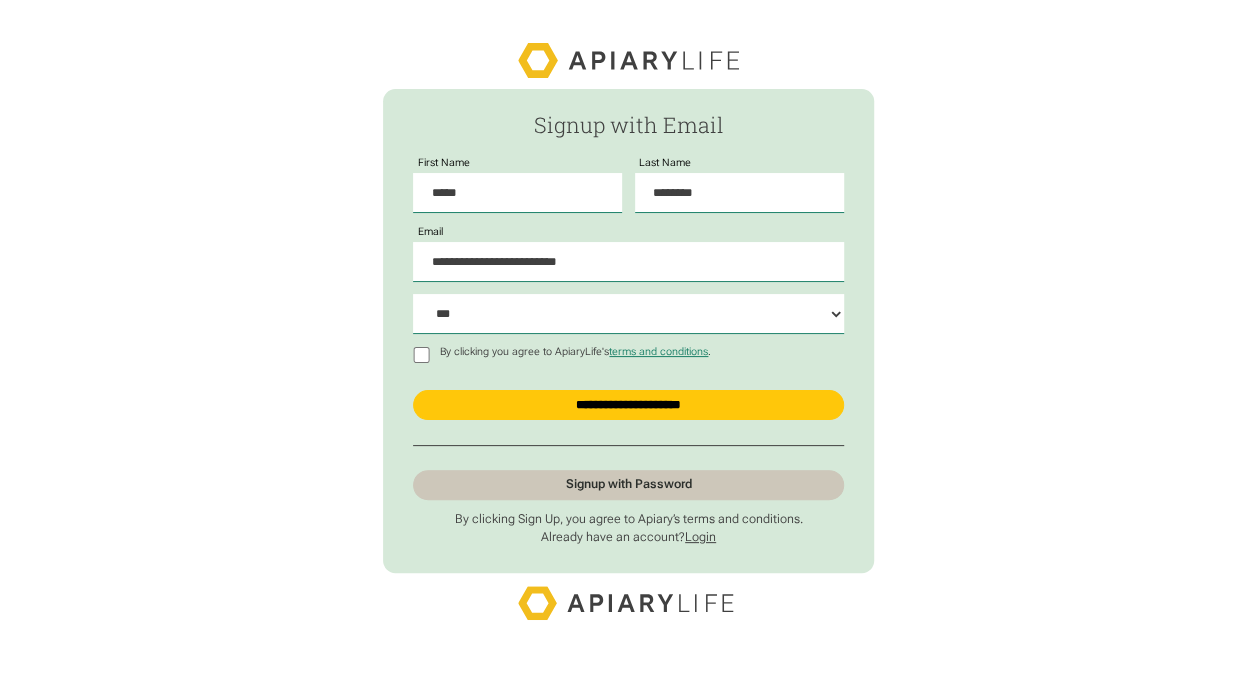 click on "Login" at bounding box center [700, 537] 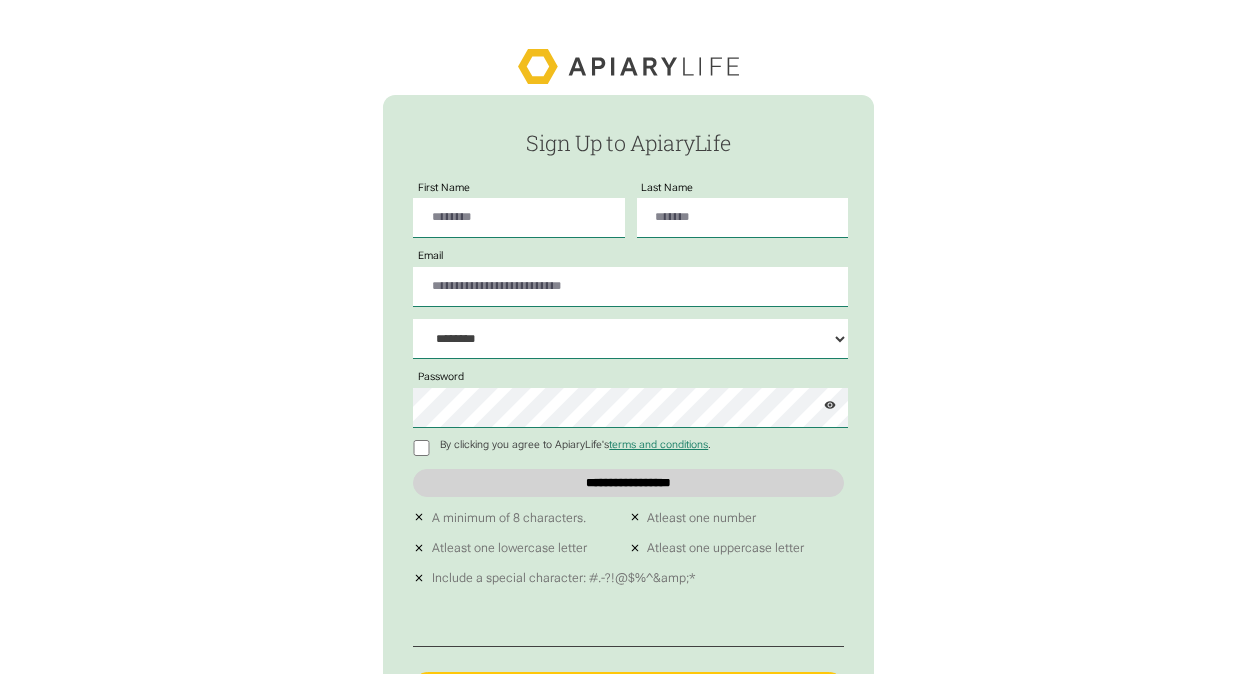 scroll, scrollTop: 0, scrollLeft: 0, axis: both 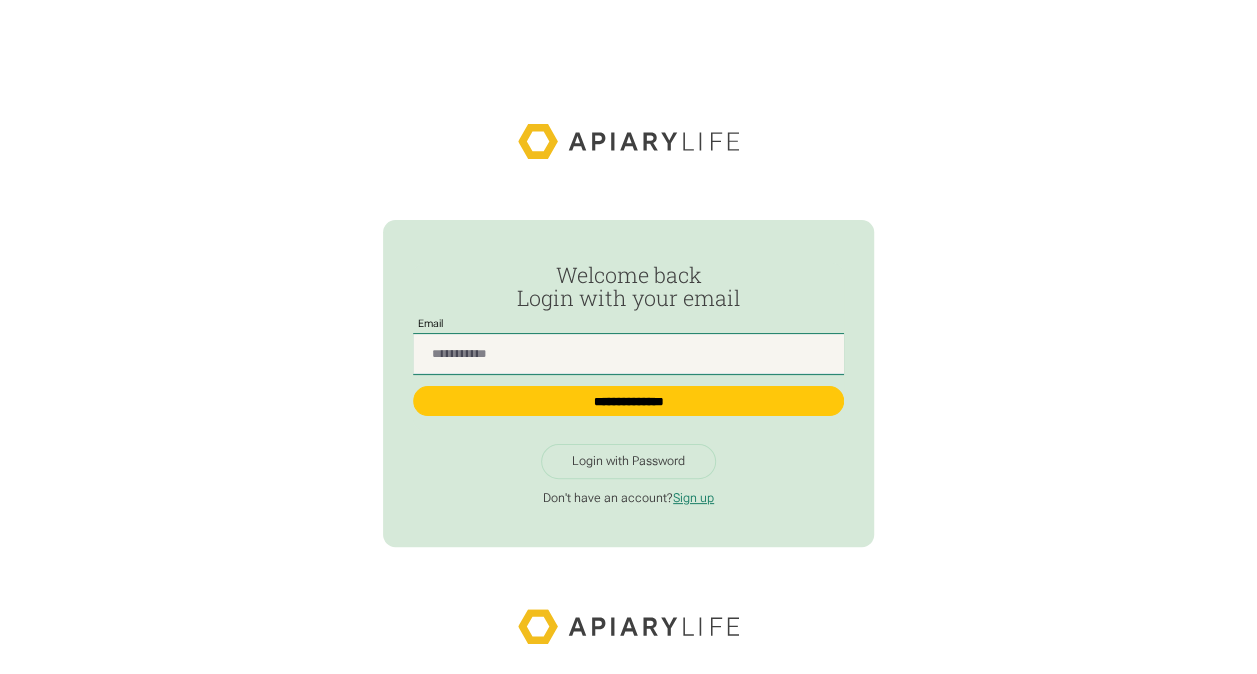 click at bounding box center [628, 354] 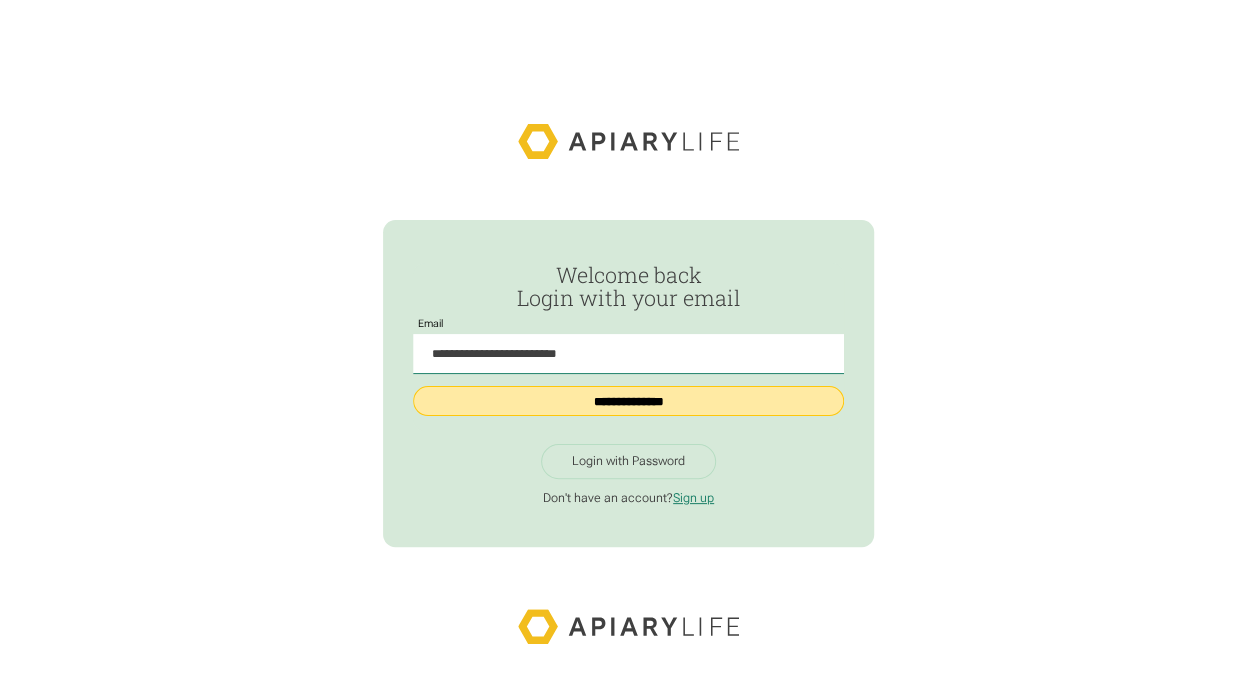 click on "**********" at bounding box center [628, 401] 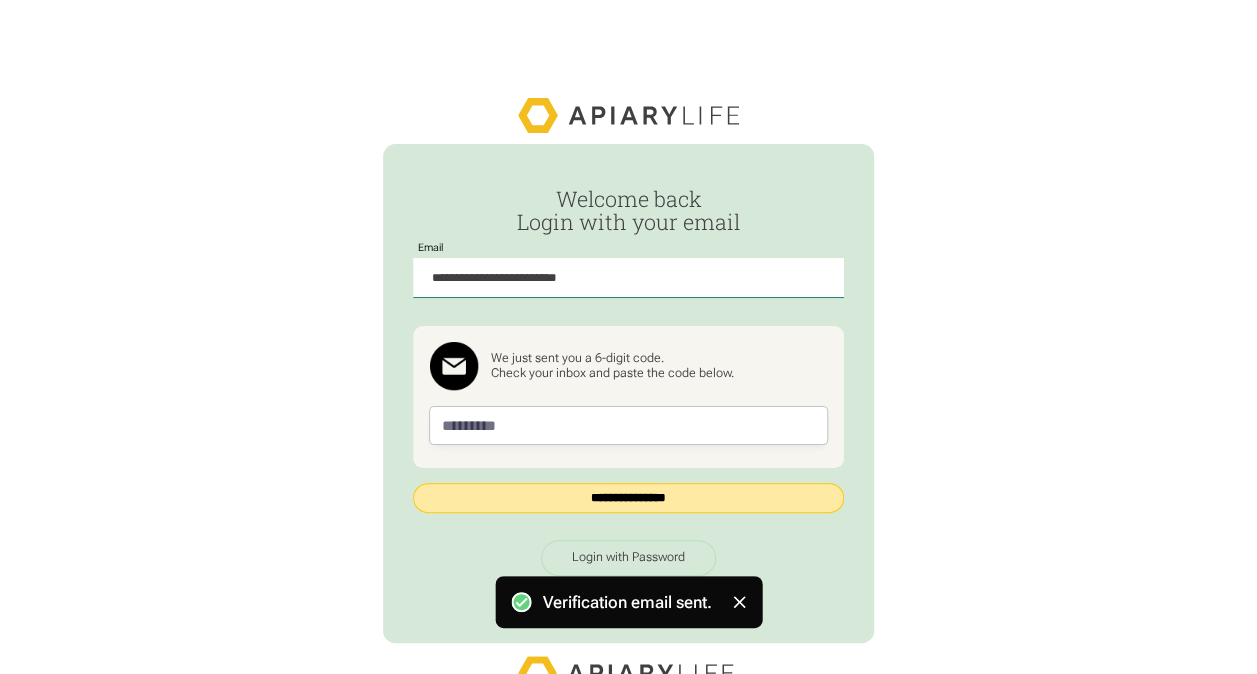 type on "**********" 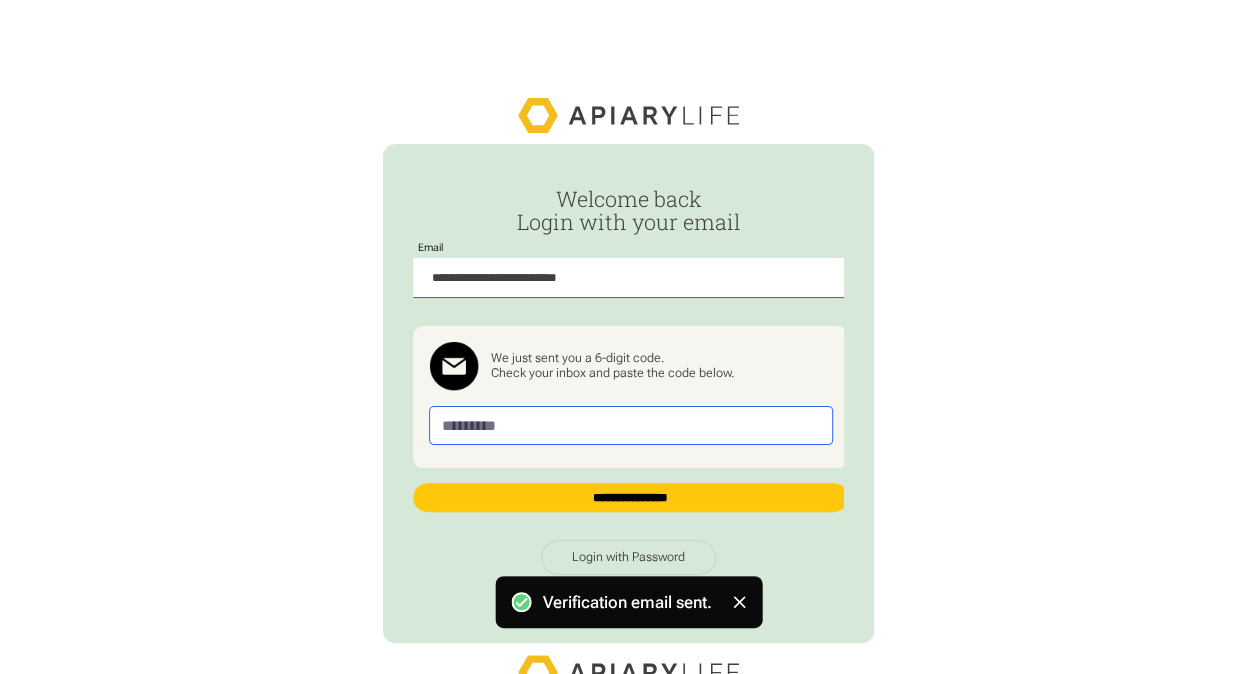 click at bounding box center (631, 425) 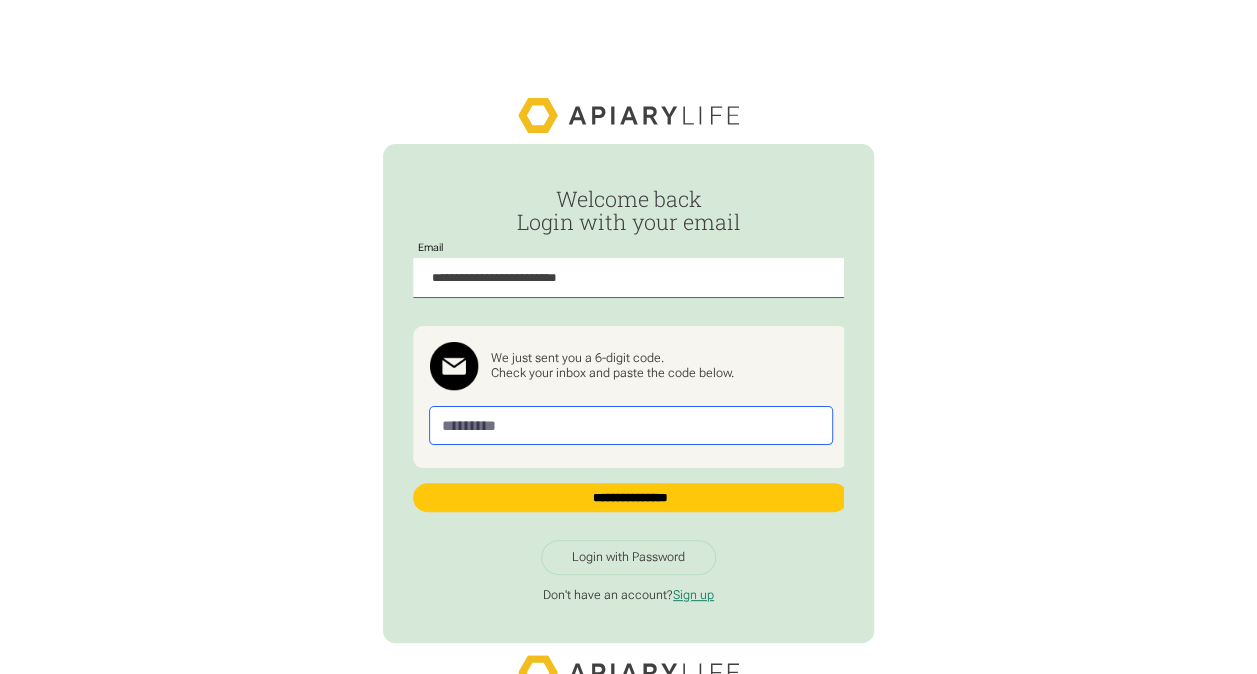 click at bounding box center [631, 425] 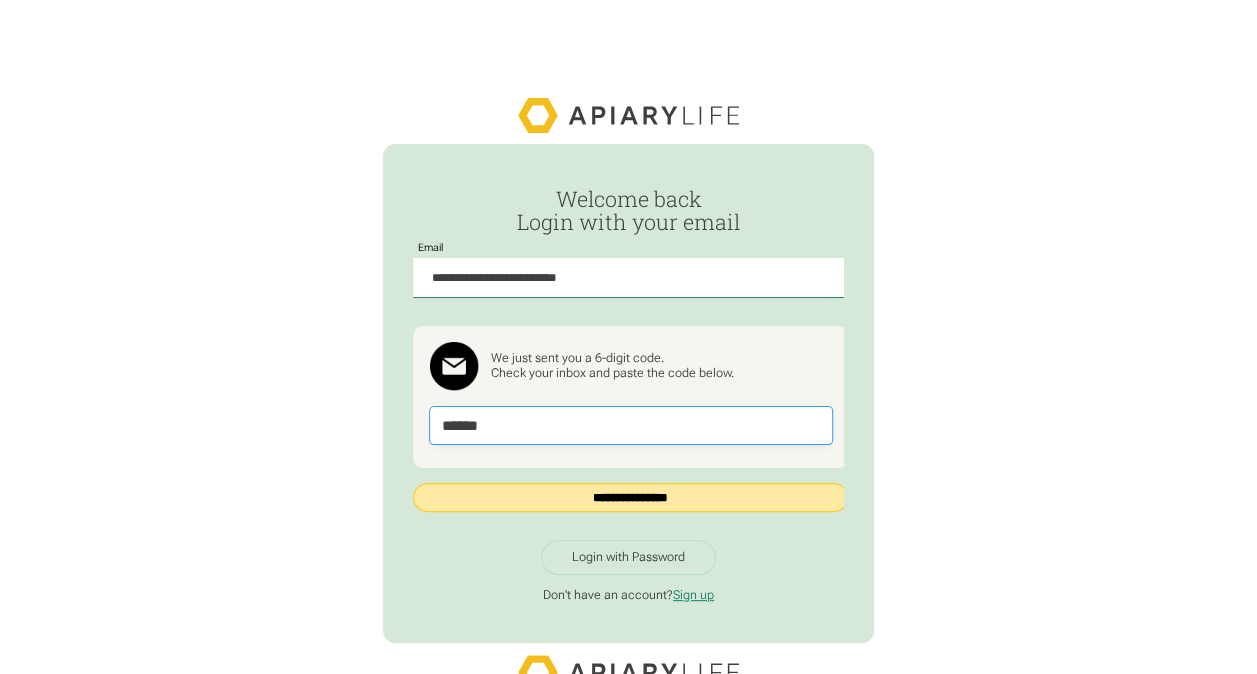 type on "******" 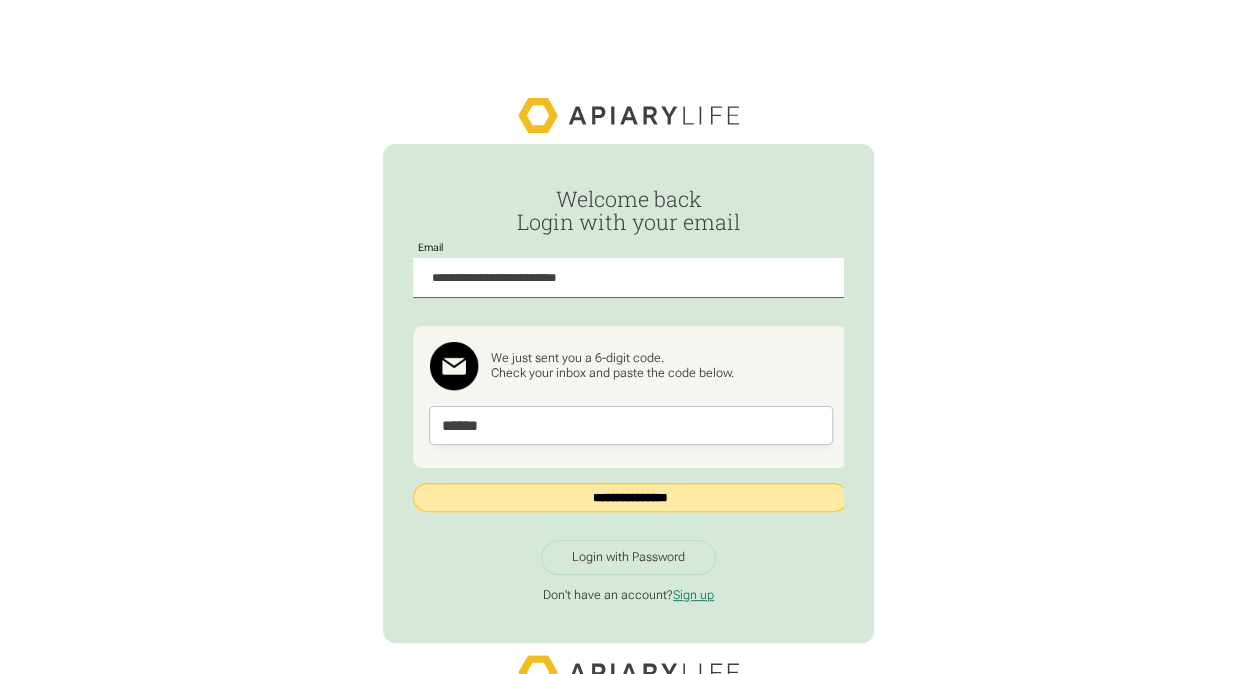 click on "**********" at bounding box center [630, 497] 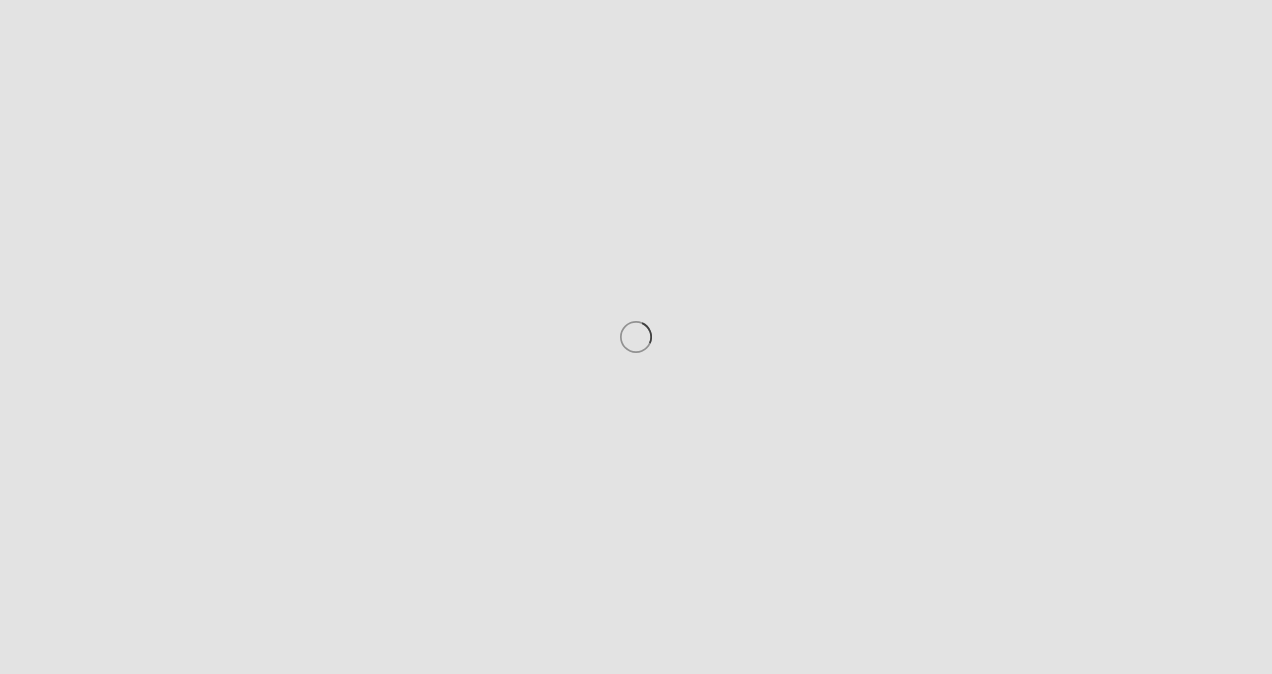 scroll, scrollTop: 0, scrollLeft: 0, axis: both 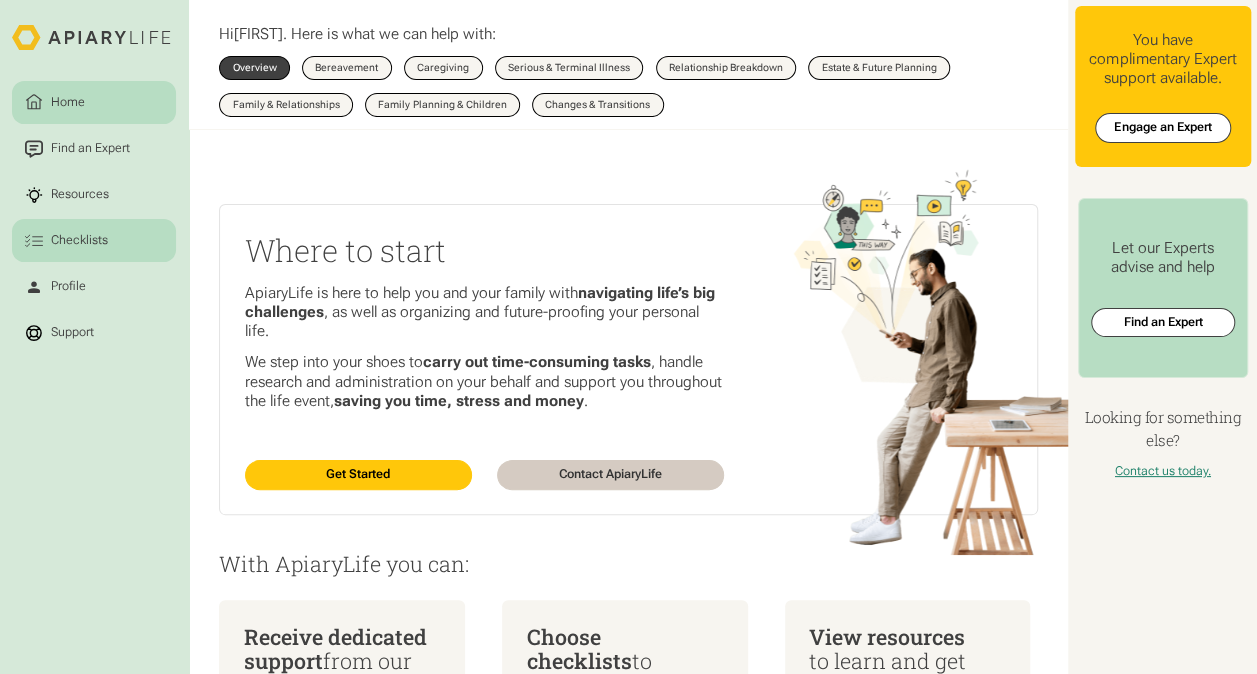 click on "Checklists" at bounding box center [94, 240] 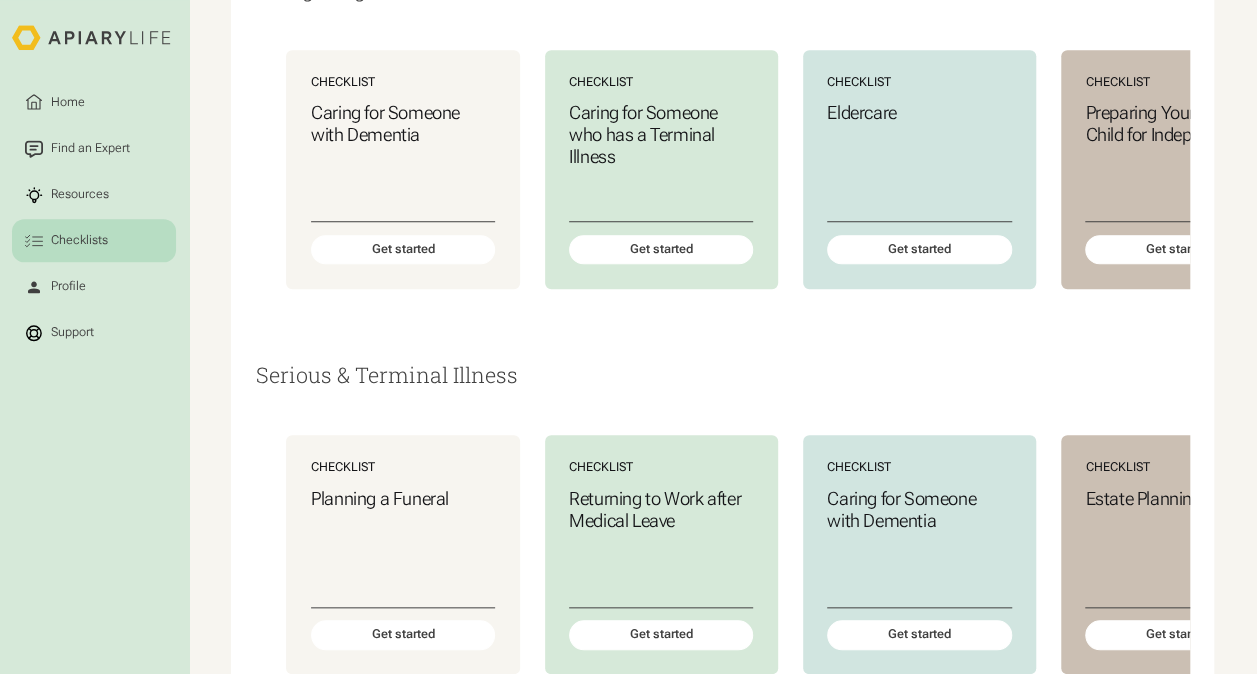 scroll, scrollTop: 900, scrollLeft: 0, axis: vertical 